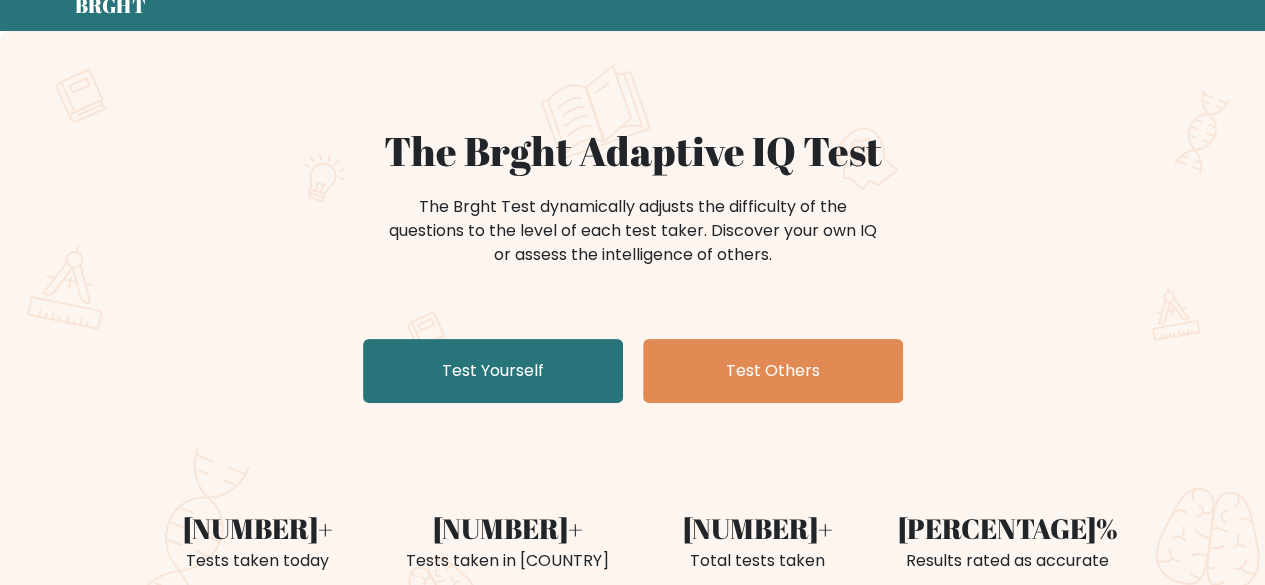 scroll, scrollTop: 200, scrollLeft: 0, axis: vertical 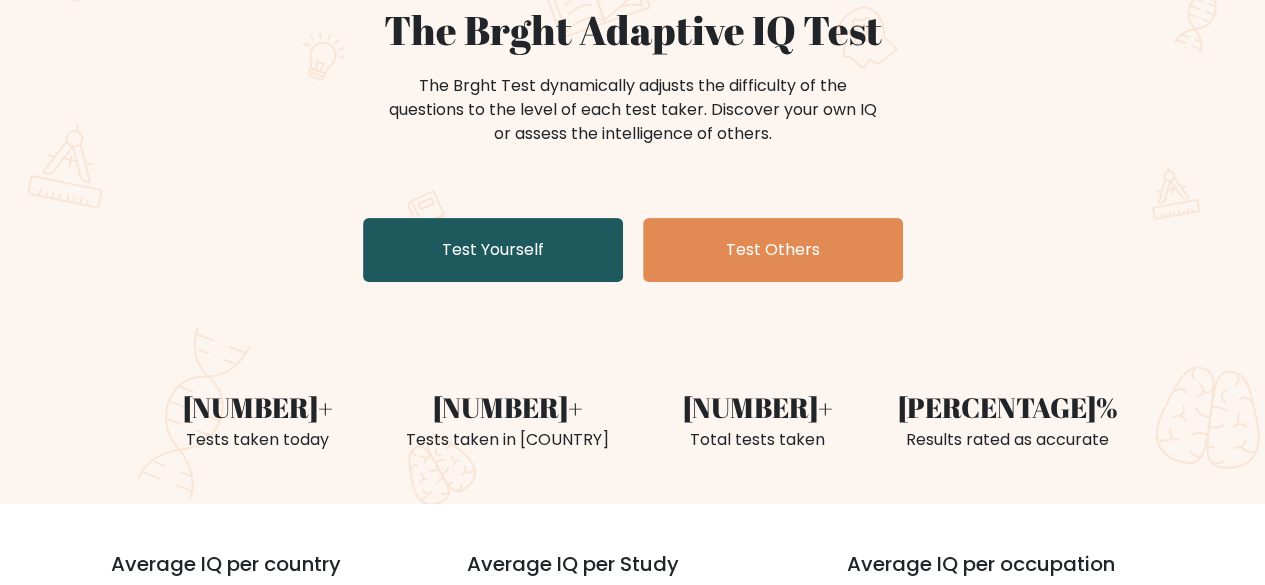click on "Test Yourself" at bounding box center [493, 250] 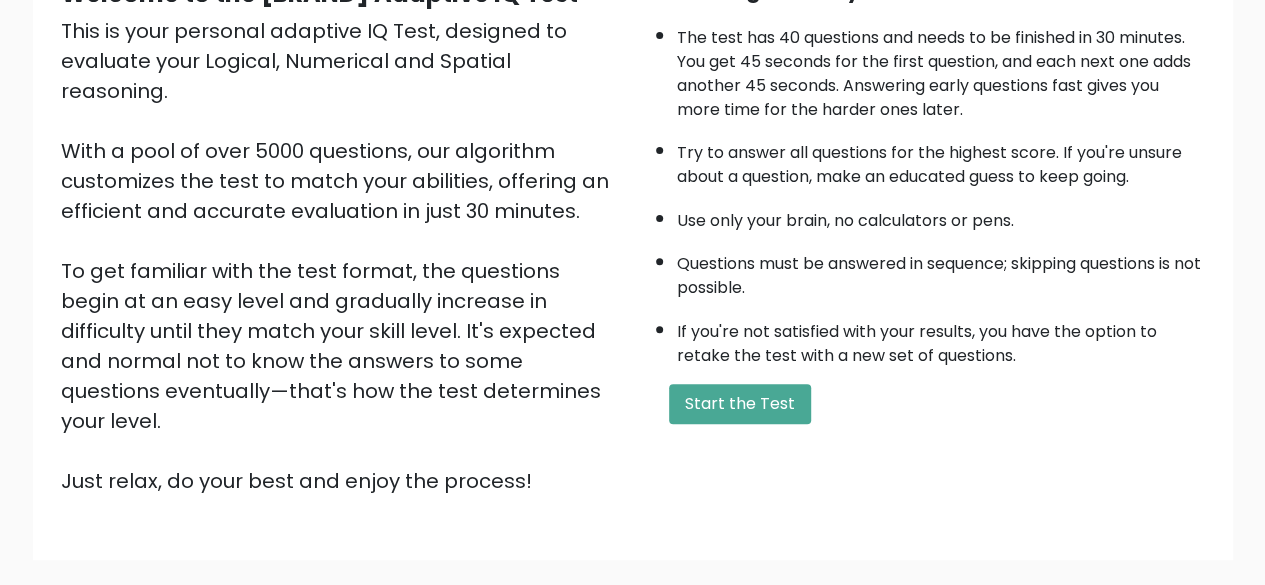 scroll, scrollTop: 300, scrollLeft: 0, axis: vertical 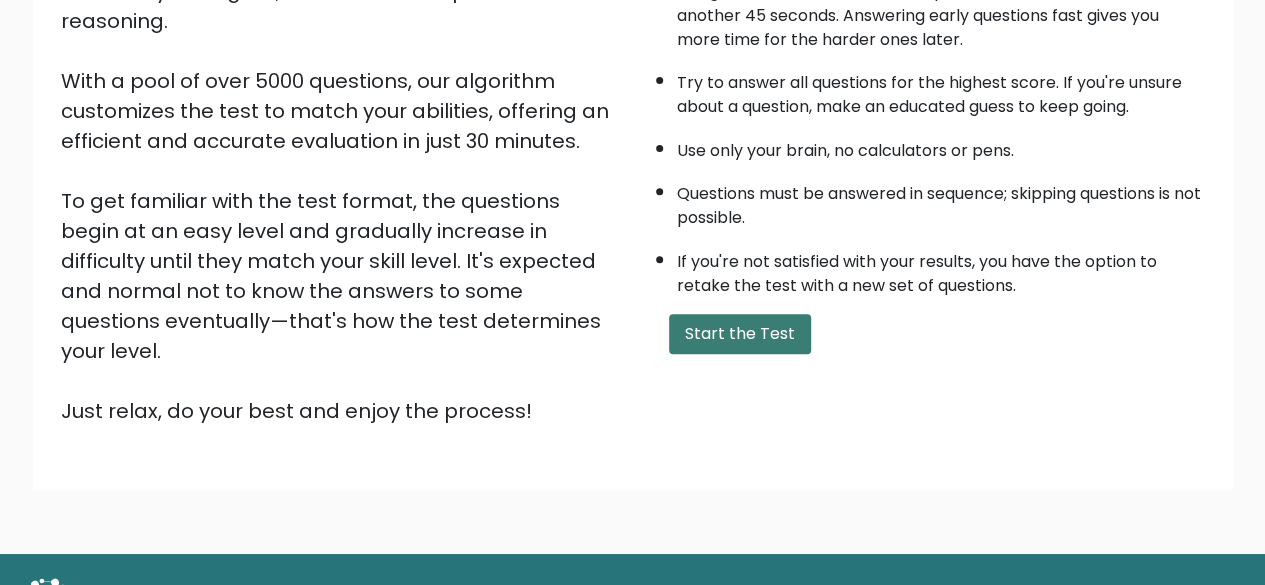 click on "Start the Test" at bounding box center [740, 334] 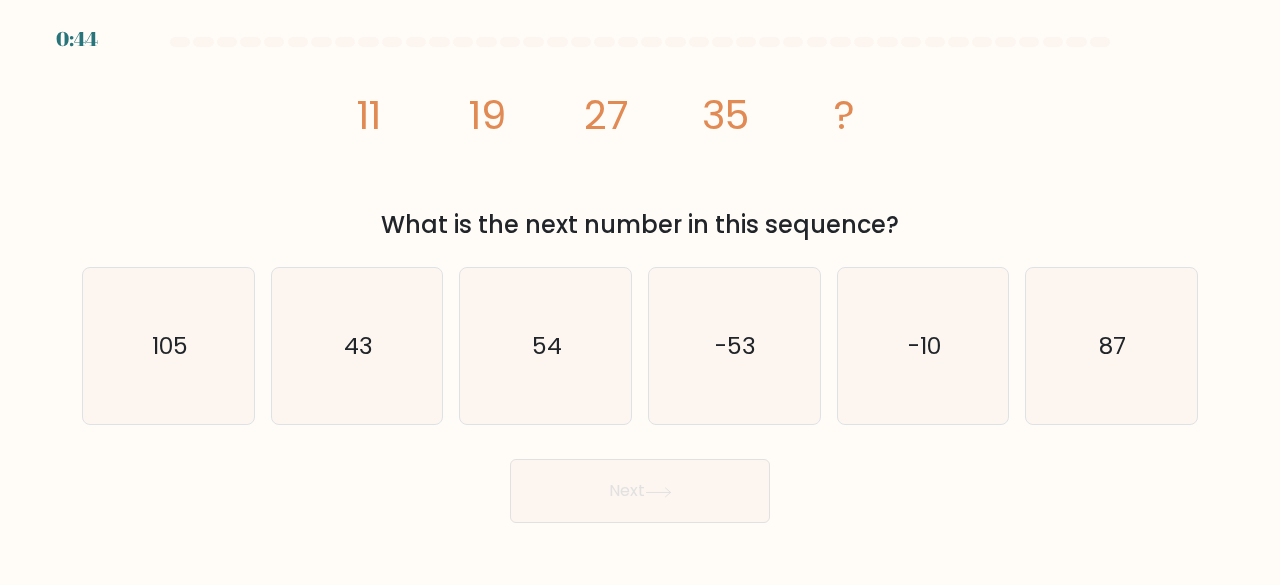 scroll, scrollTop: 0, scrollLeft: 0, axis: both 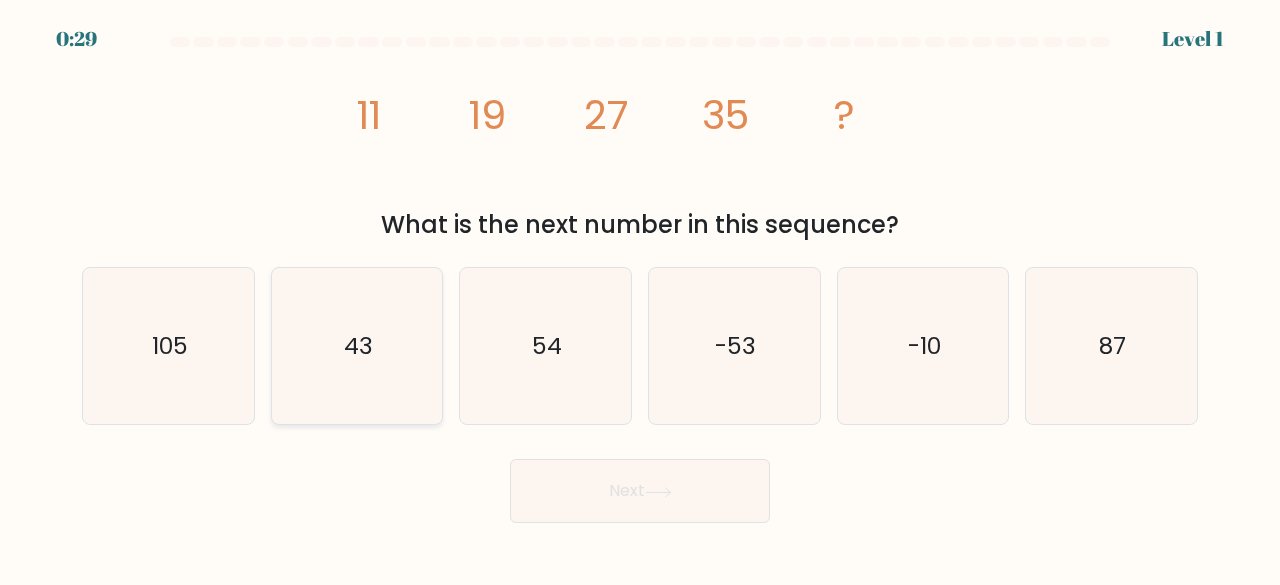 click on "43" at bounding box center (358, 345) 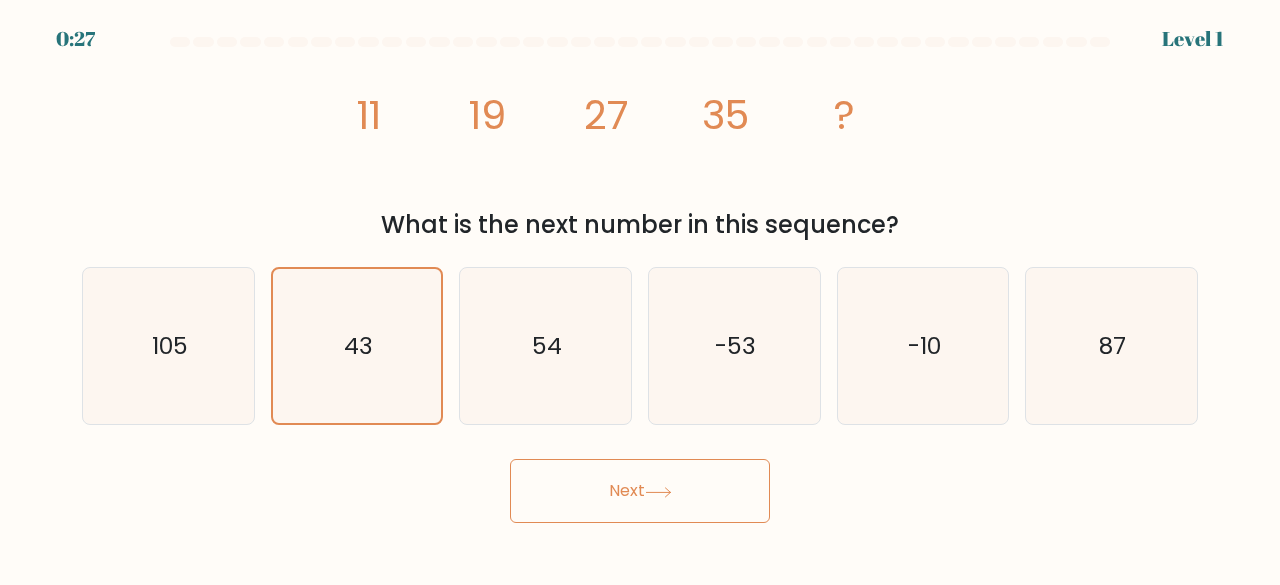 click on "Next" at bounding box center [640, 491] 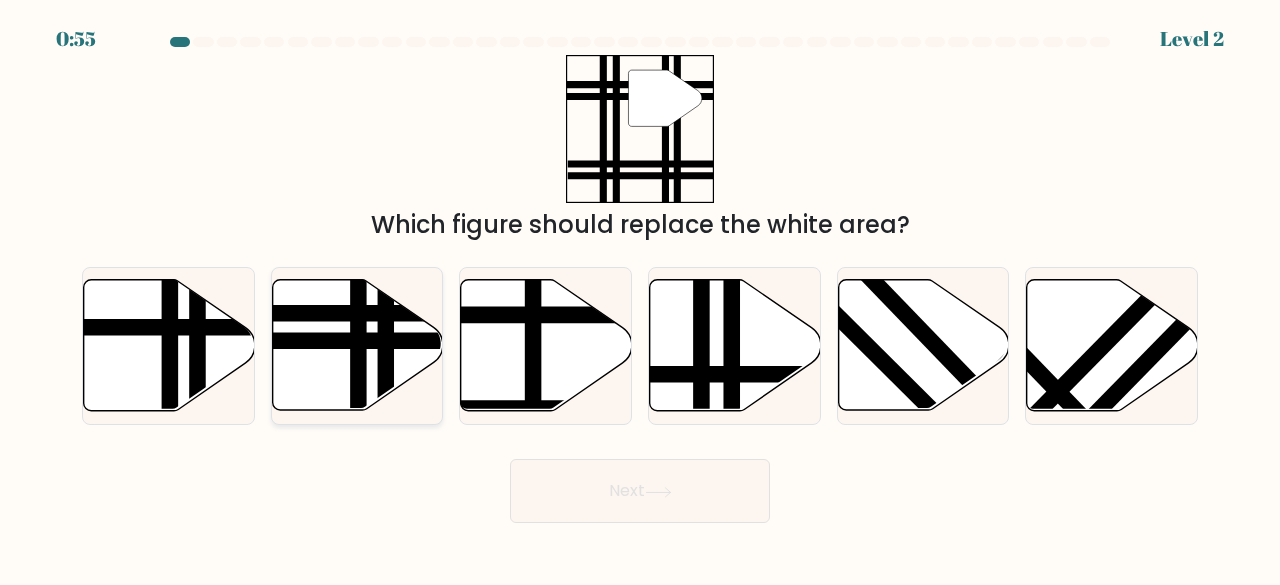 click at bounding box center [358, 417] 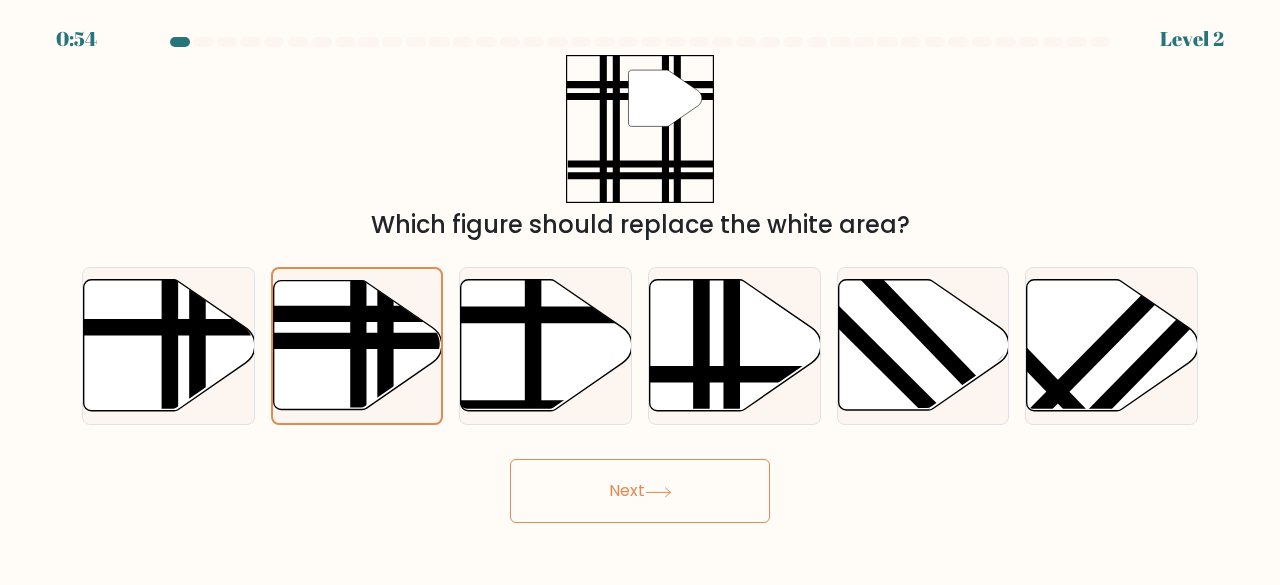 click at bounding box center [658, 492] 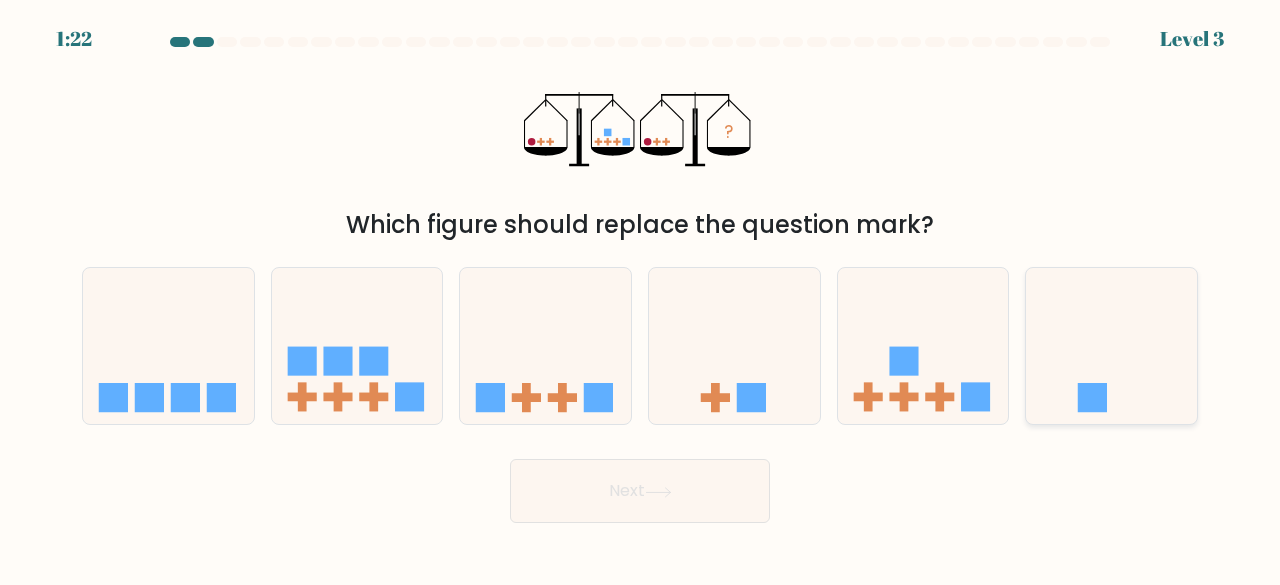 click at bounding box center (1092, 397) 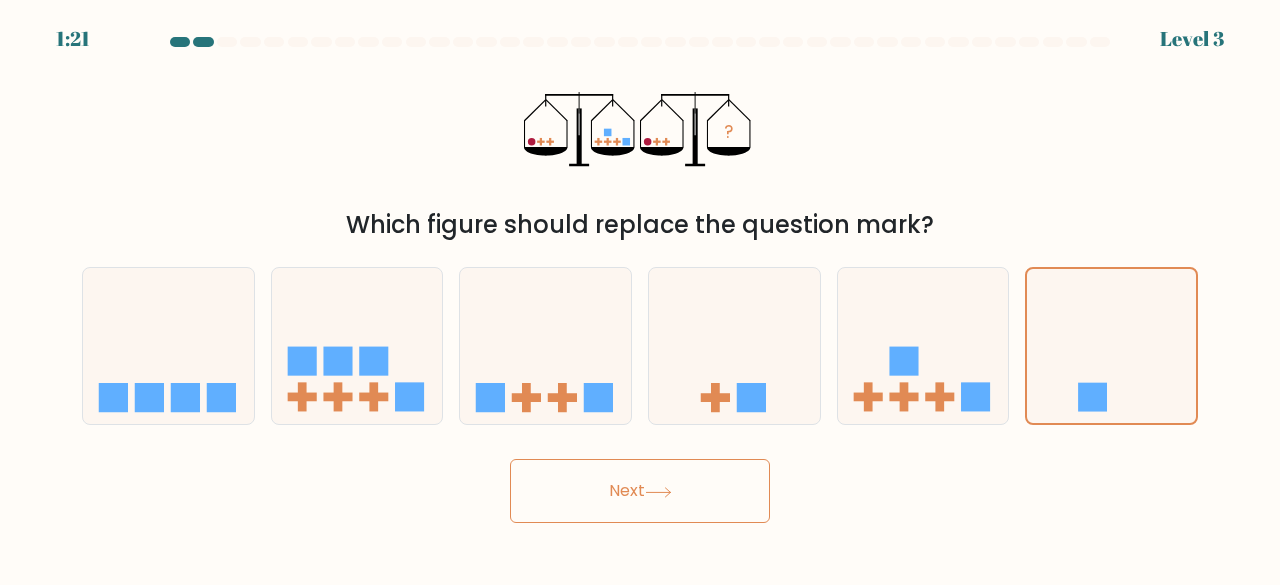 click on "Next" at bounding box center [640, 491] 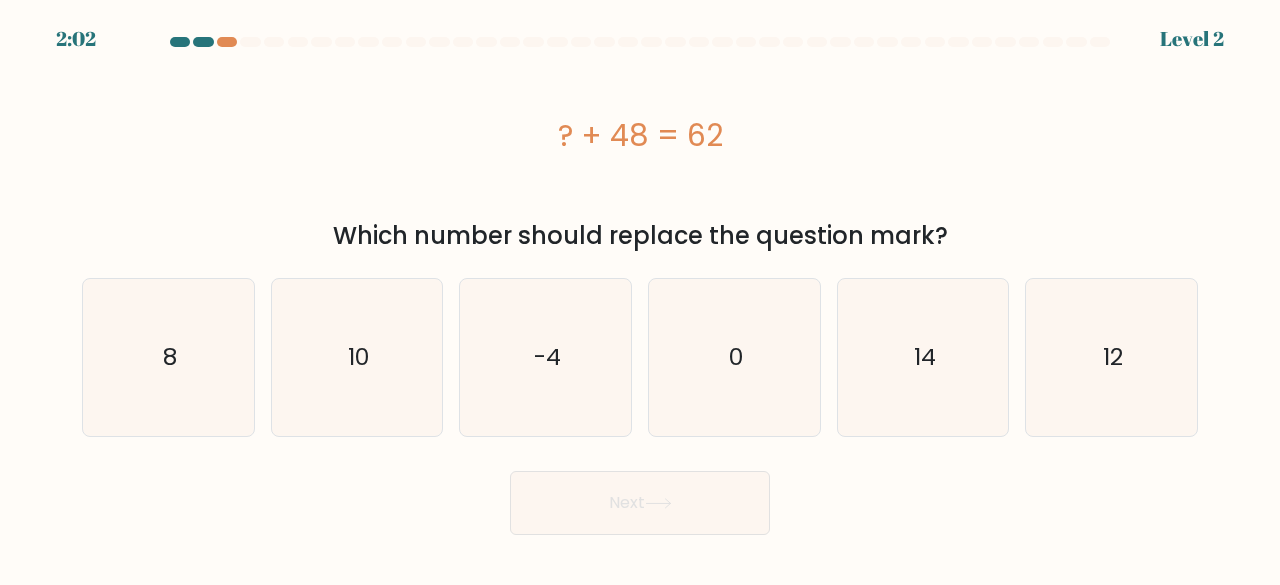 drag, startPoint x: 361, startPoint y: 240, endPoint x: 957, endPoint y: 244, distance: 596.0134 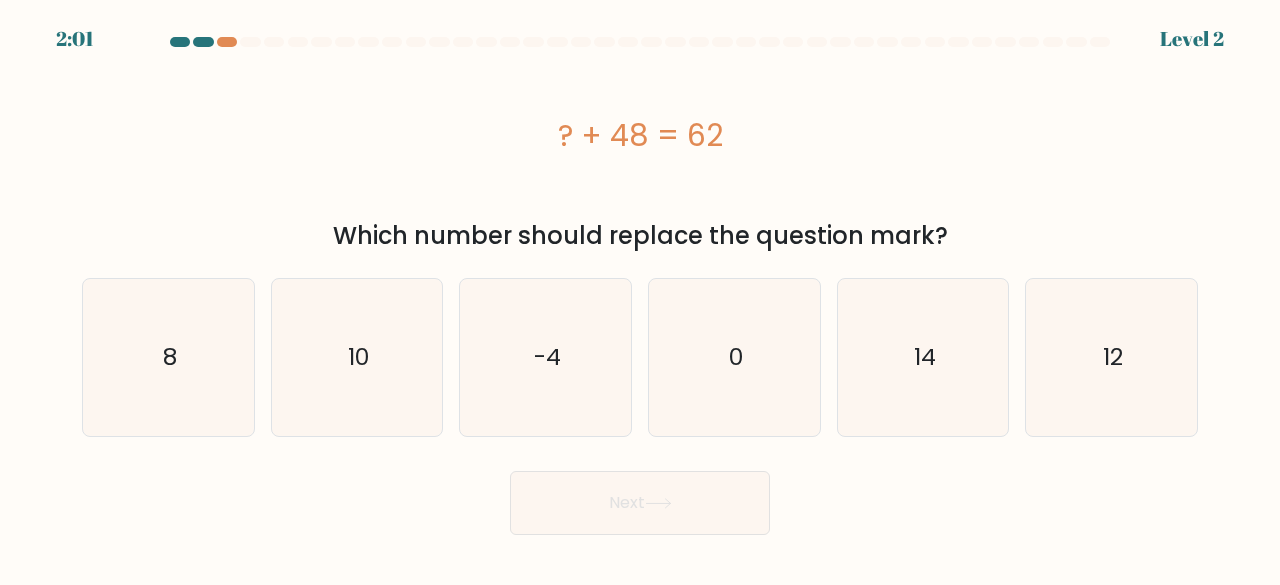 click on "Which number should replace the question mark?" at bounding box center [640, 236] 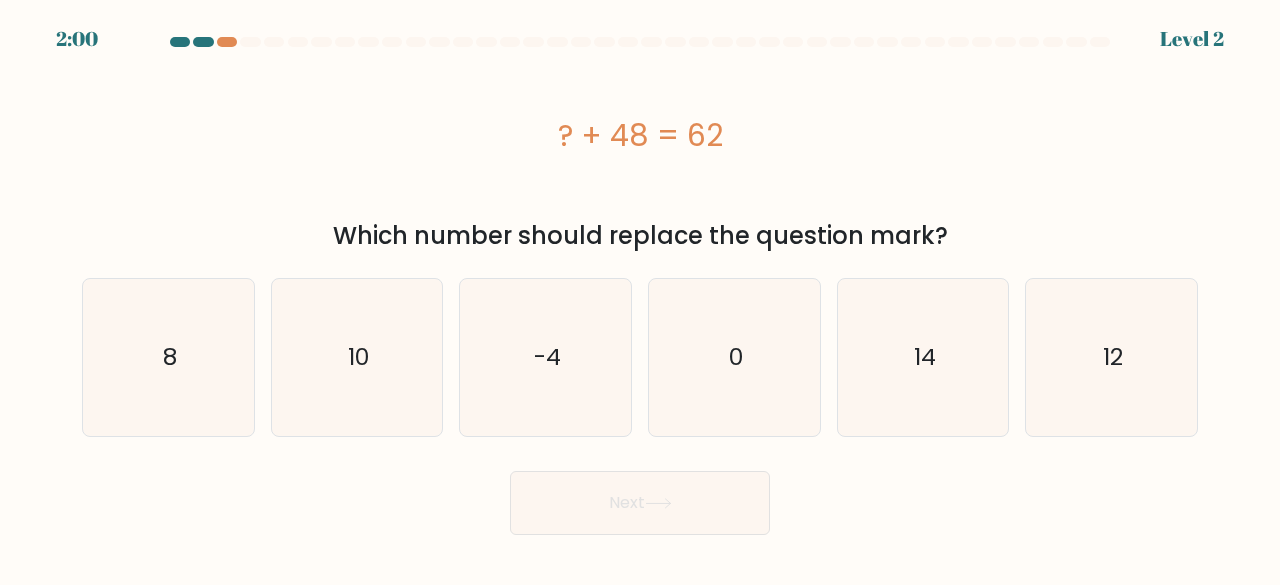 click on "Which number should replace the question mark?" at bounding box center [640, 236] 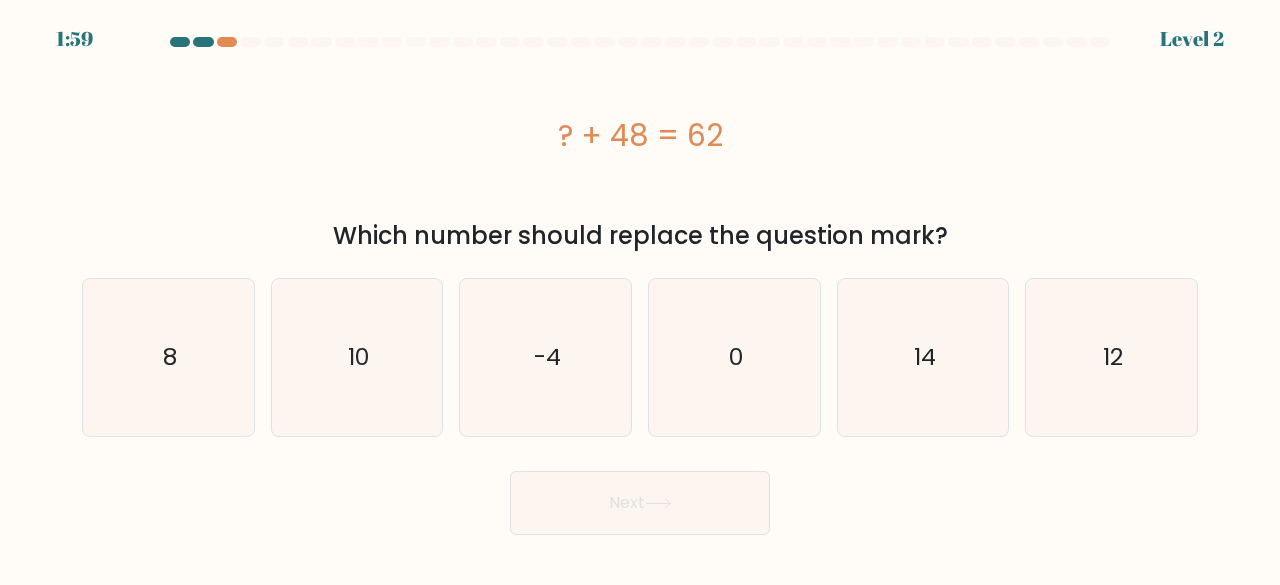 click on "Which number should replace the question mark?" at bounding box center (640, 236) 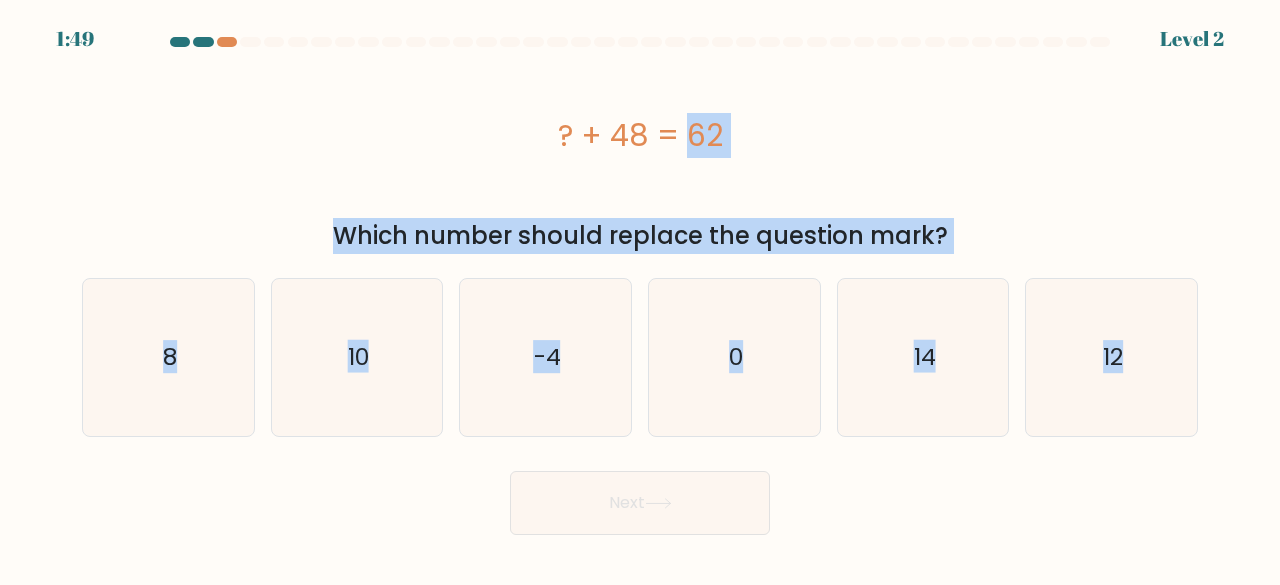 drag, startPoint x: 553, startPoint y: 135, endPoint x: 1190, endPoint y: 445, distance: 708.4271 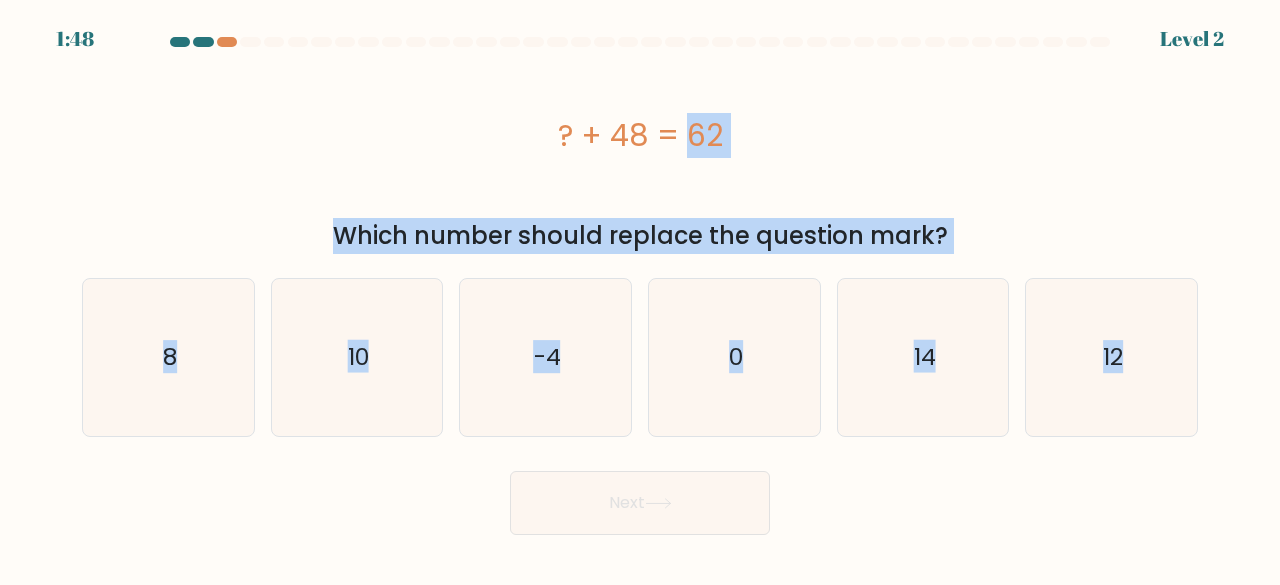 copy on "? + 48 = 62
Which number should replace the question mark?
a.
8
b.
10
c.
-4
d.
0
e.
14
f.
12" 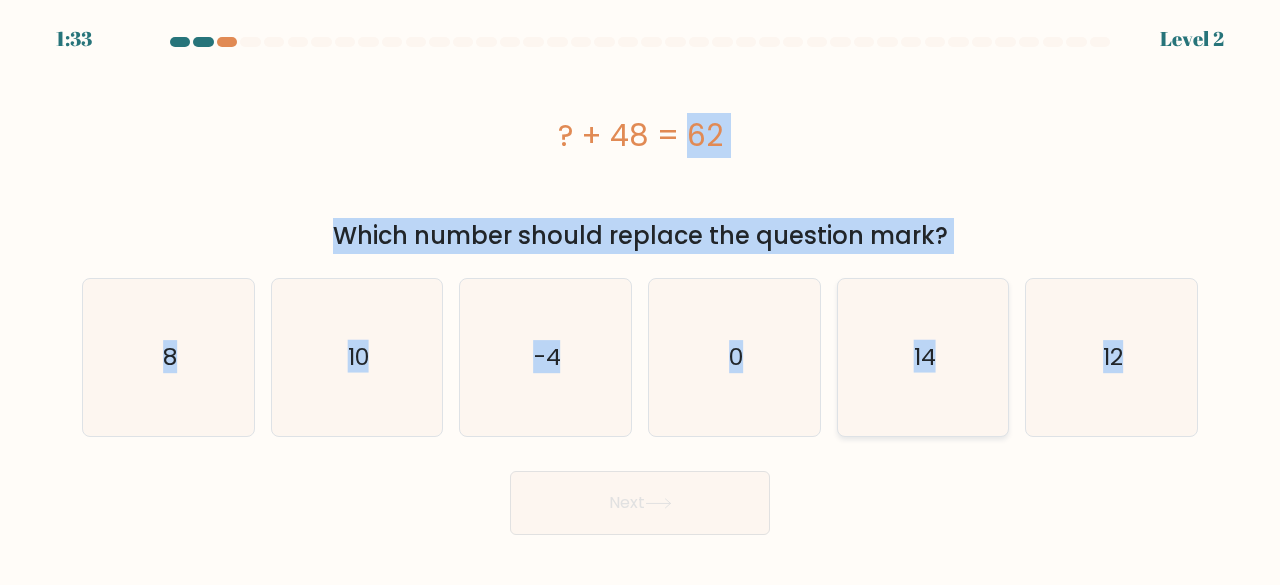 click on "14" at bounding box center [923, 357] 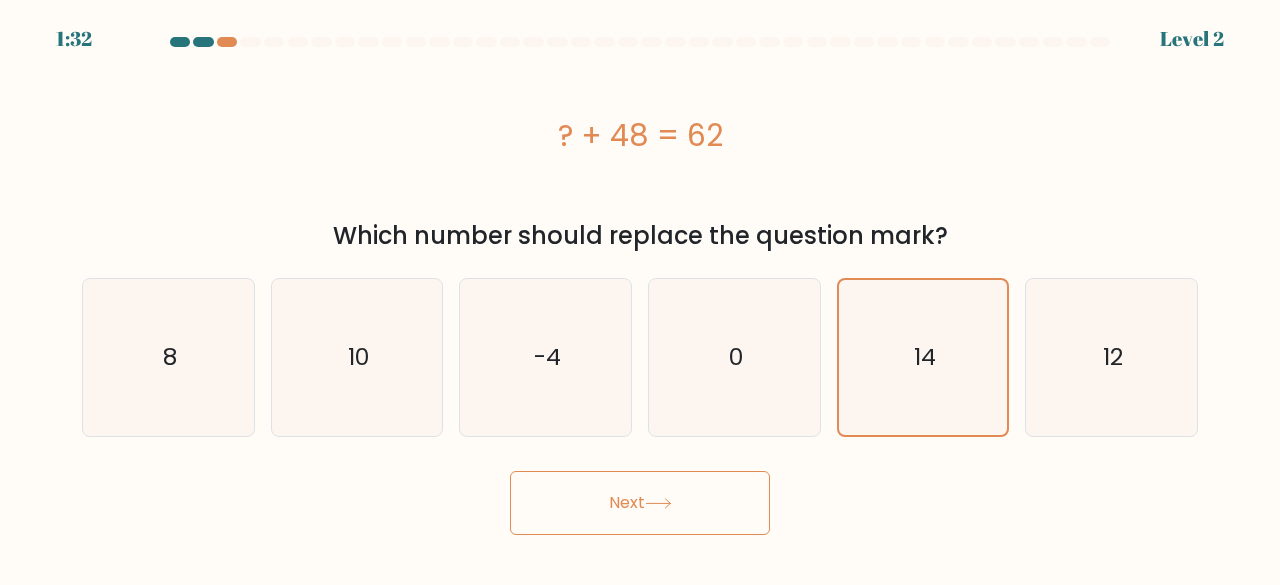 click on "Next" at bounding box center [640, 503] 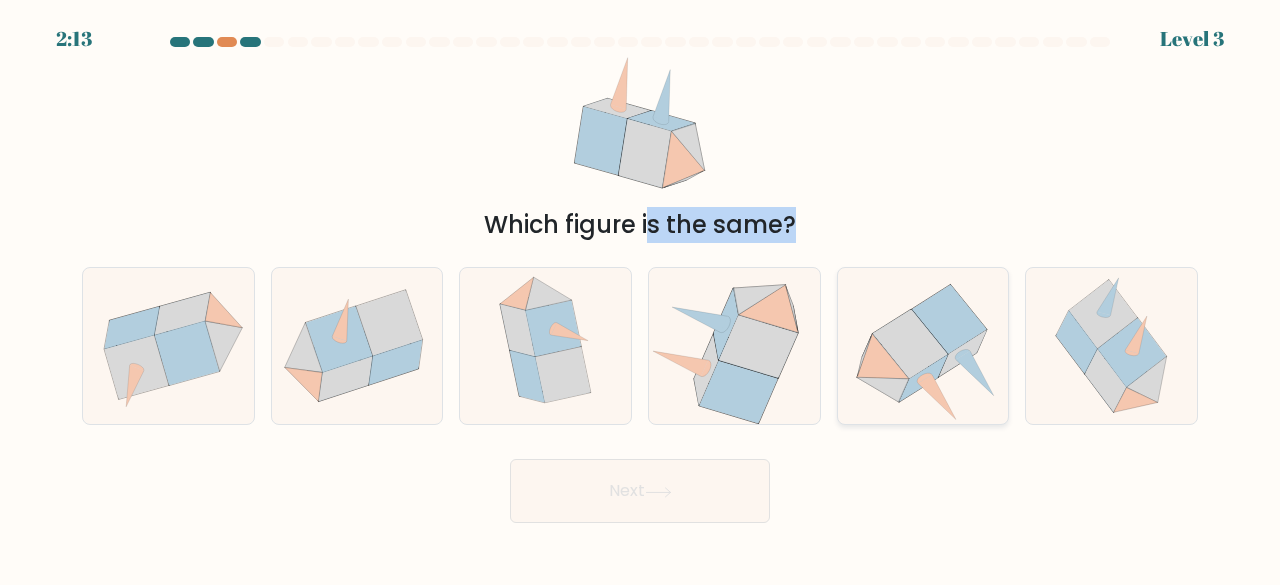 drag, startPoint x: 568, startPoint y: 99, endPoint x: 911, endPoint y: 331, distance: 414.093 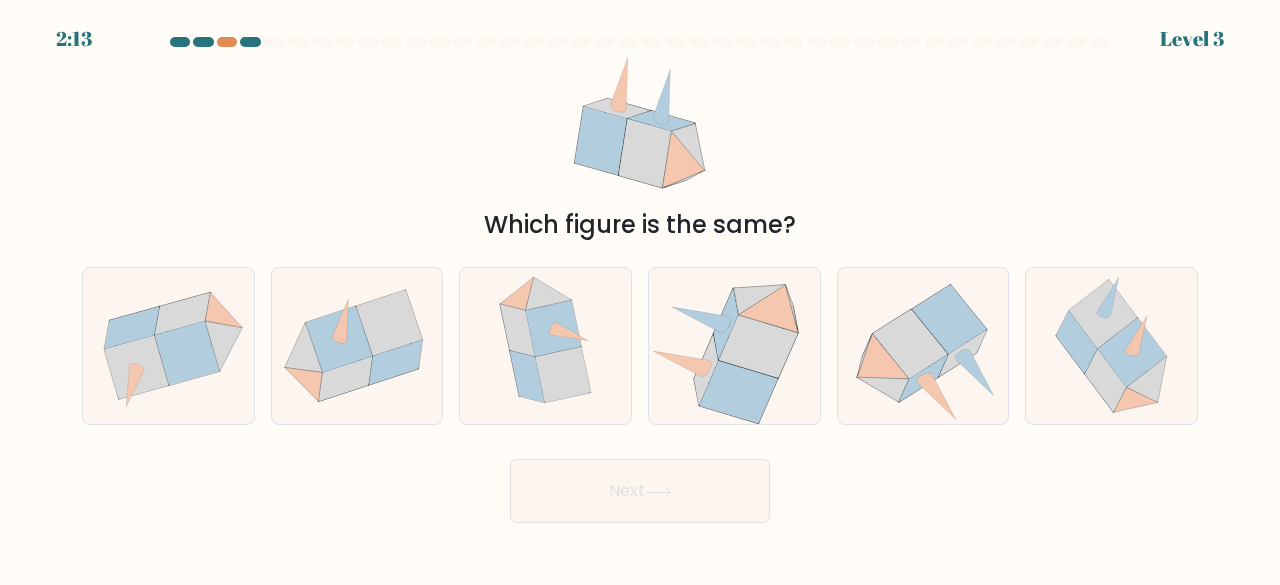 click on "Which figure is the same?" at bounding box center (640, 149) 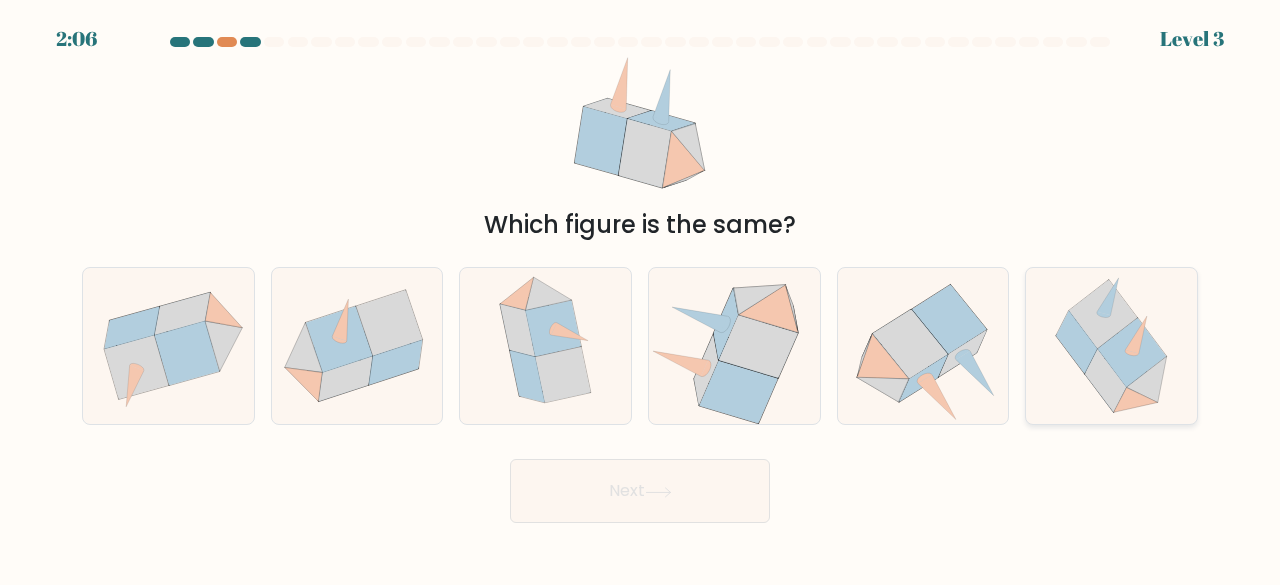 click at bounding box center (1111, 346) 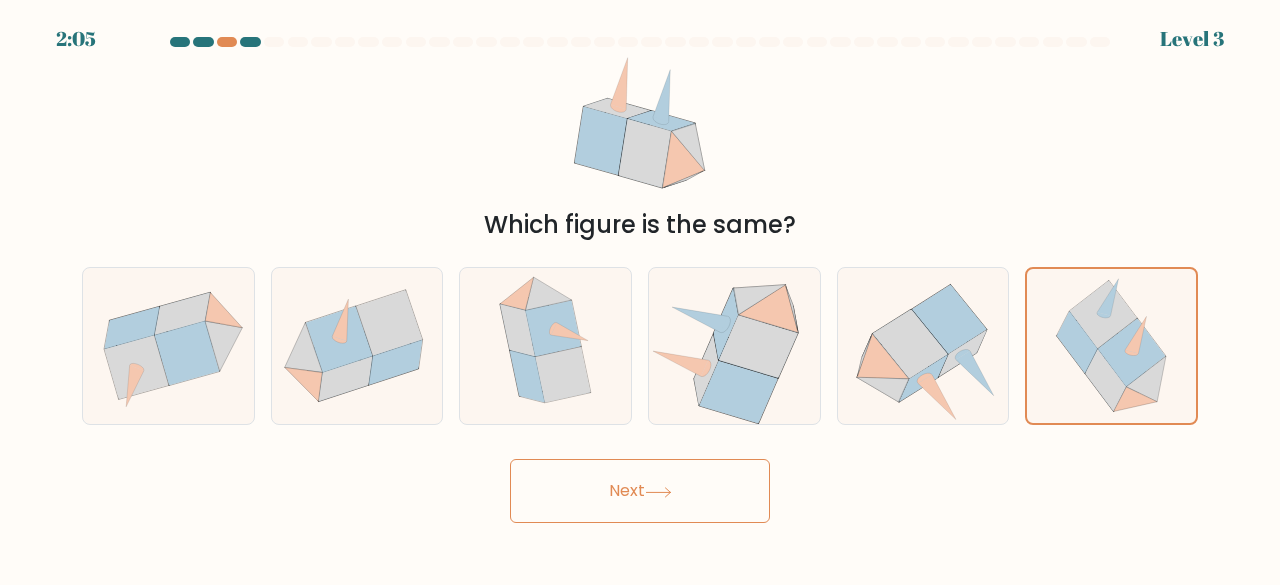 click on "Next" at bounding box center (640, 491) 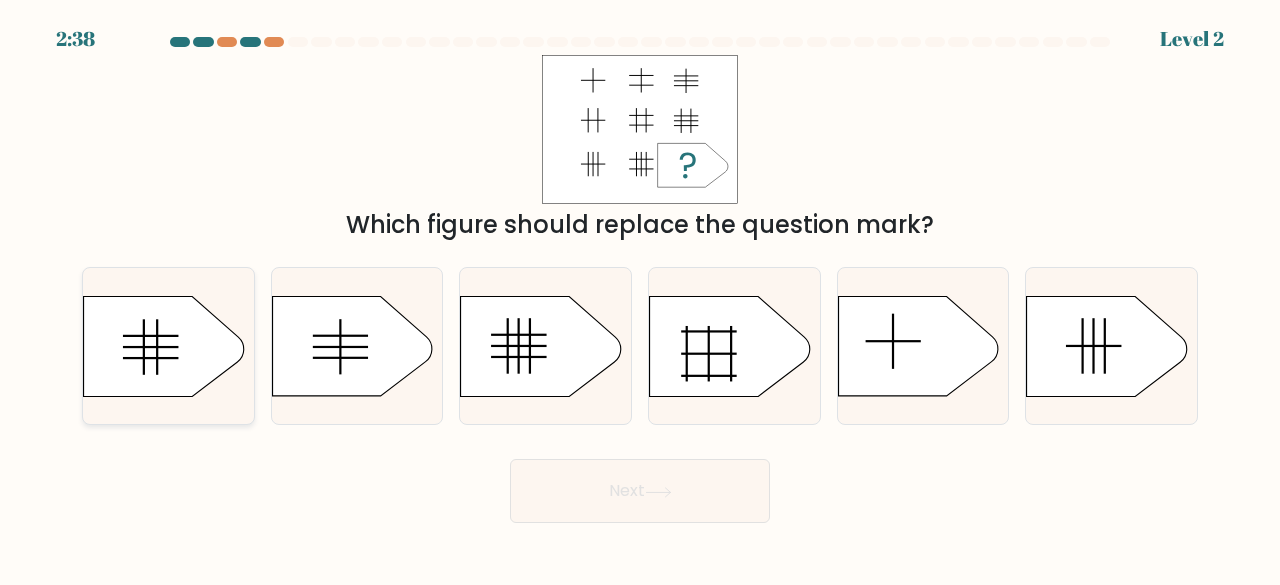 click at bounding box center (164, 346) 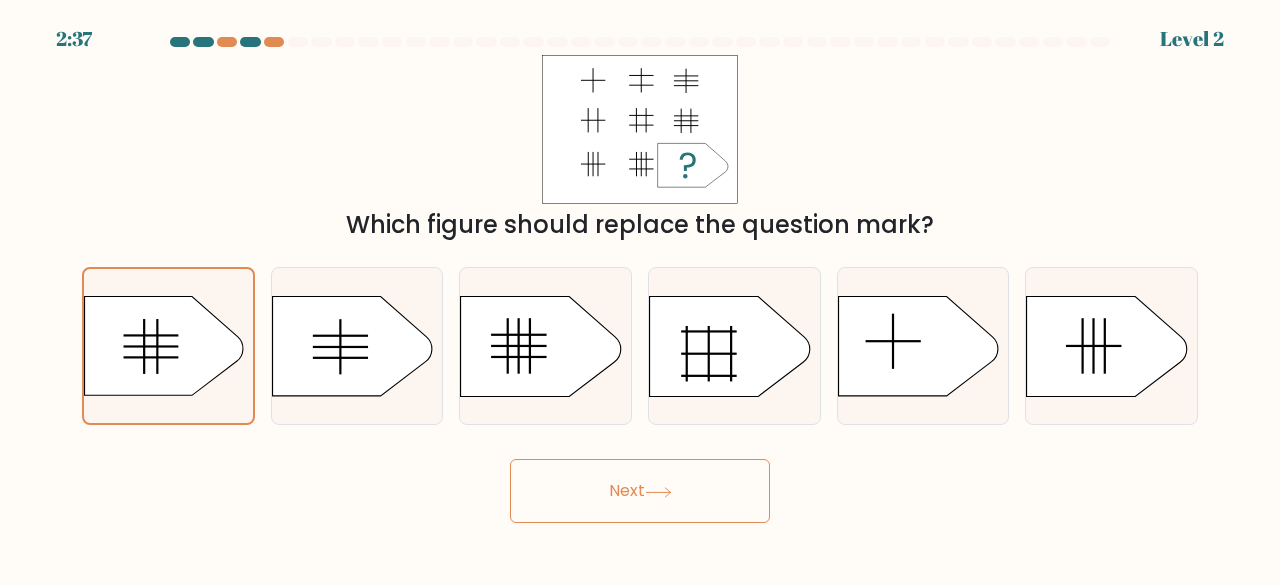 click on "Next" at bounding box center (640, 491) 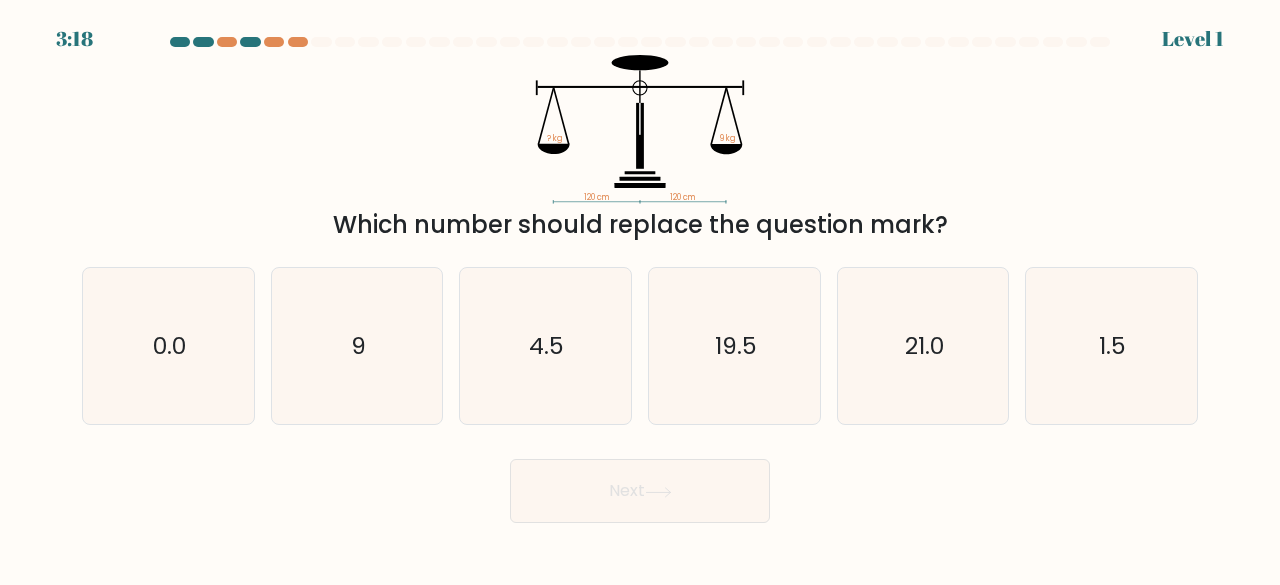 click on "Which number should replace the question mark?" at bounding box center [640, 225] 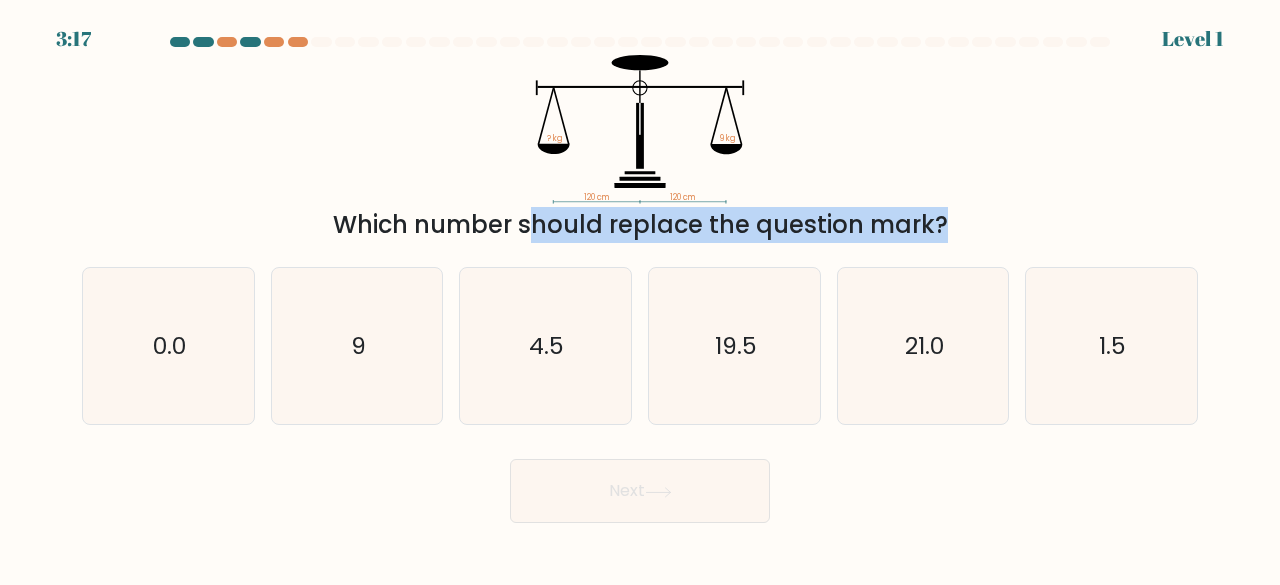 click on "Which number should replace the question mark?" at bounding box center [640, 225] 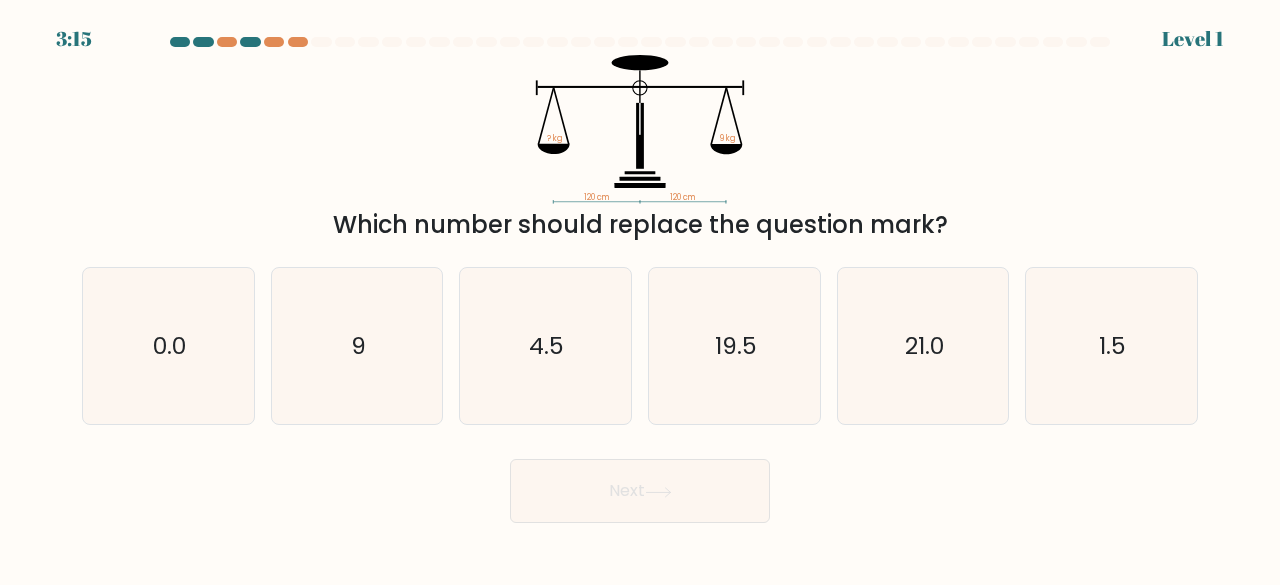 click on "Which number should replace the question mark?" at bounding box center [640, 225] 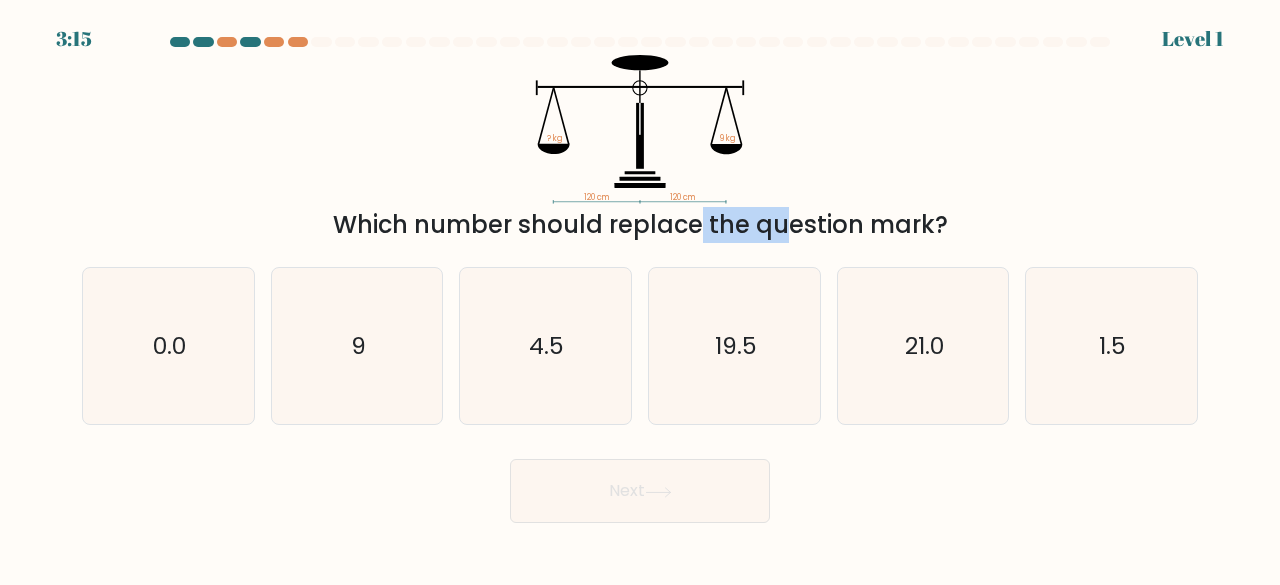 click on "Which number should replace the question mark?" at bounding box center [640, 225] 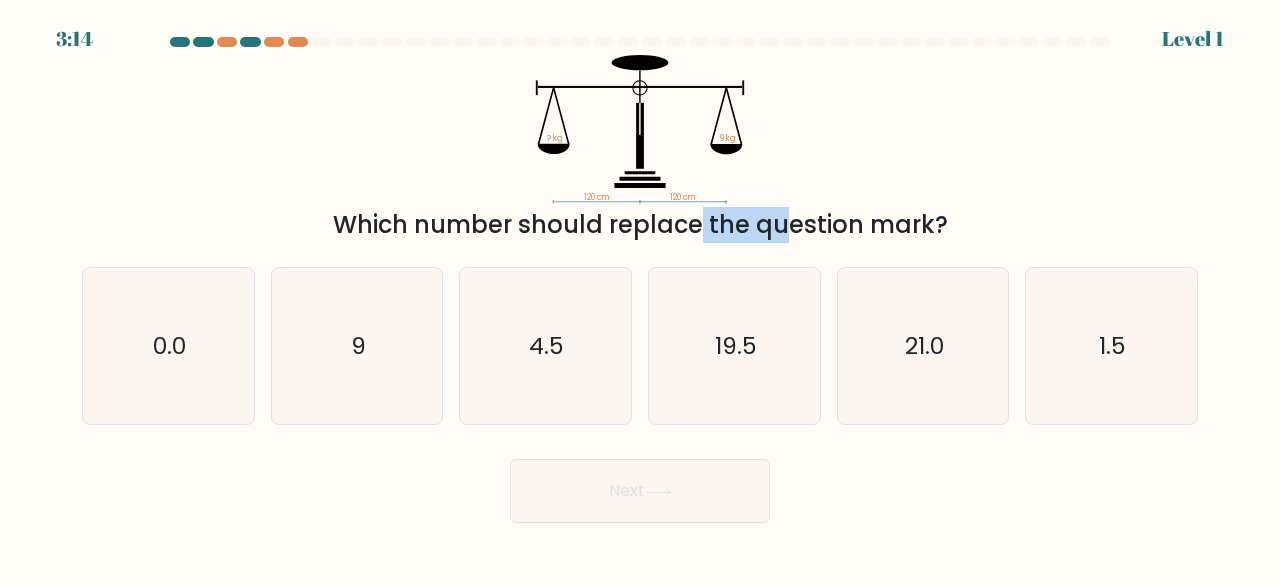click on "Which number should replace the question mark?" at bounding box center (640, 225) 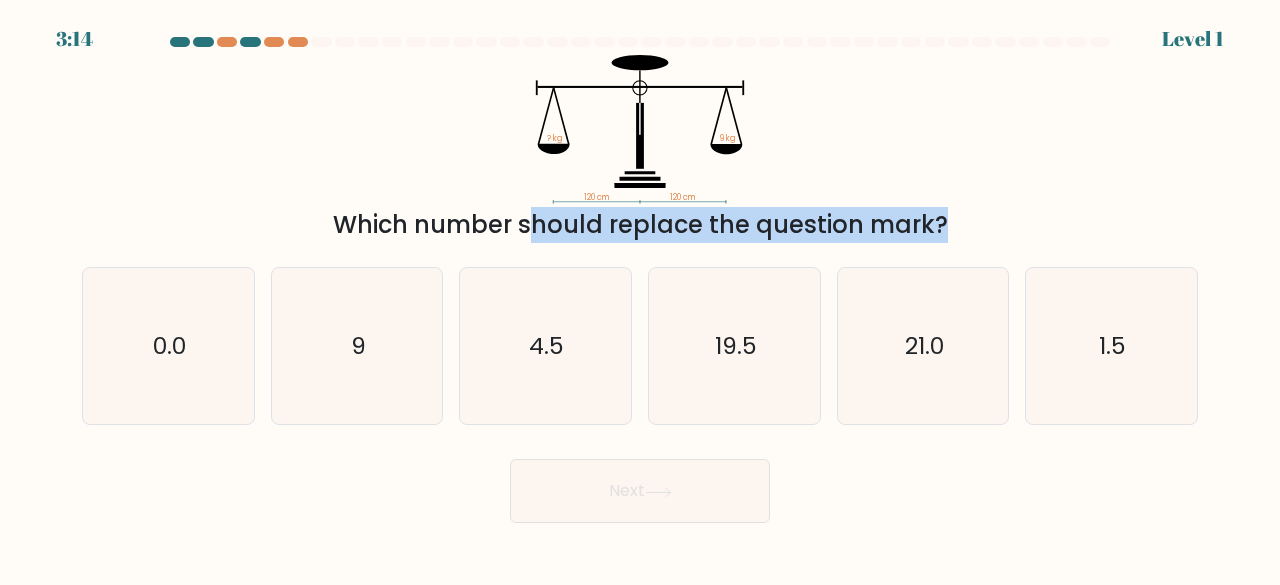 click on "Which number should replace the question mark?" at bounding box center (640, 225) 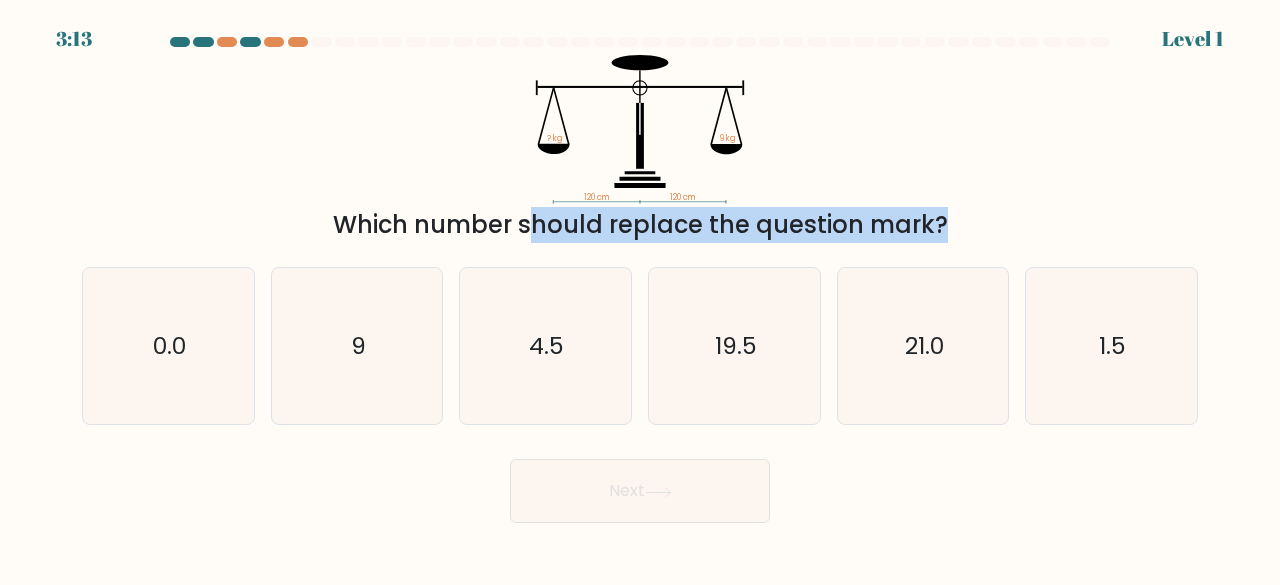 click on "Which number should replace the question mark?" at bounding box center [640, 225] 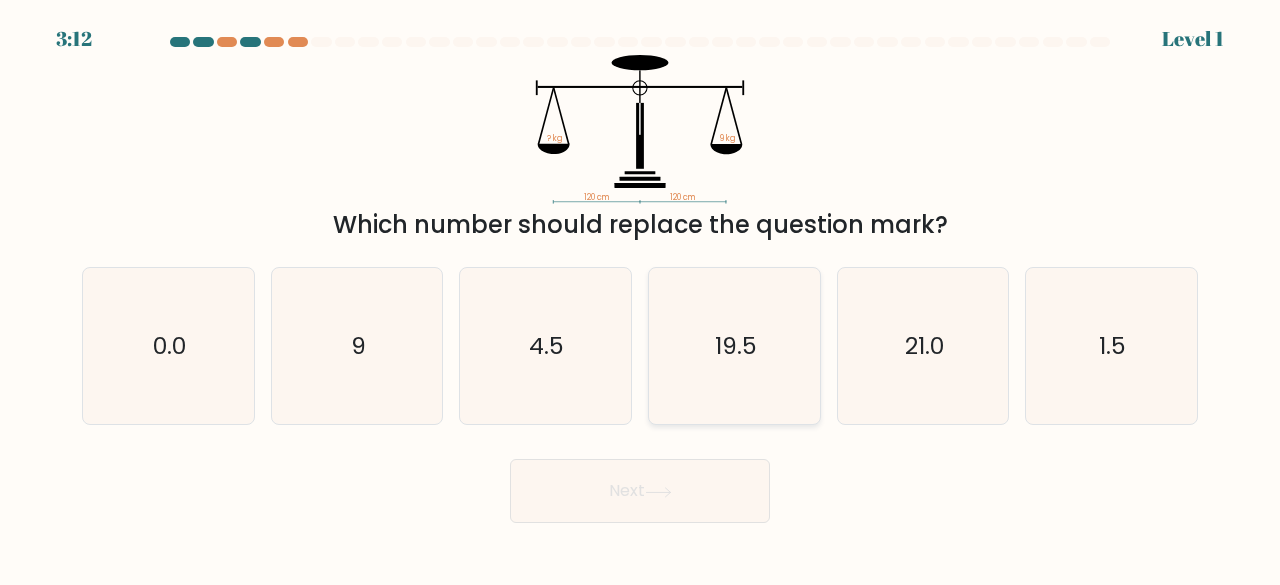 click on "19.5" at bounding box center [734, 346] 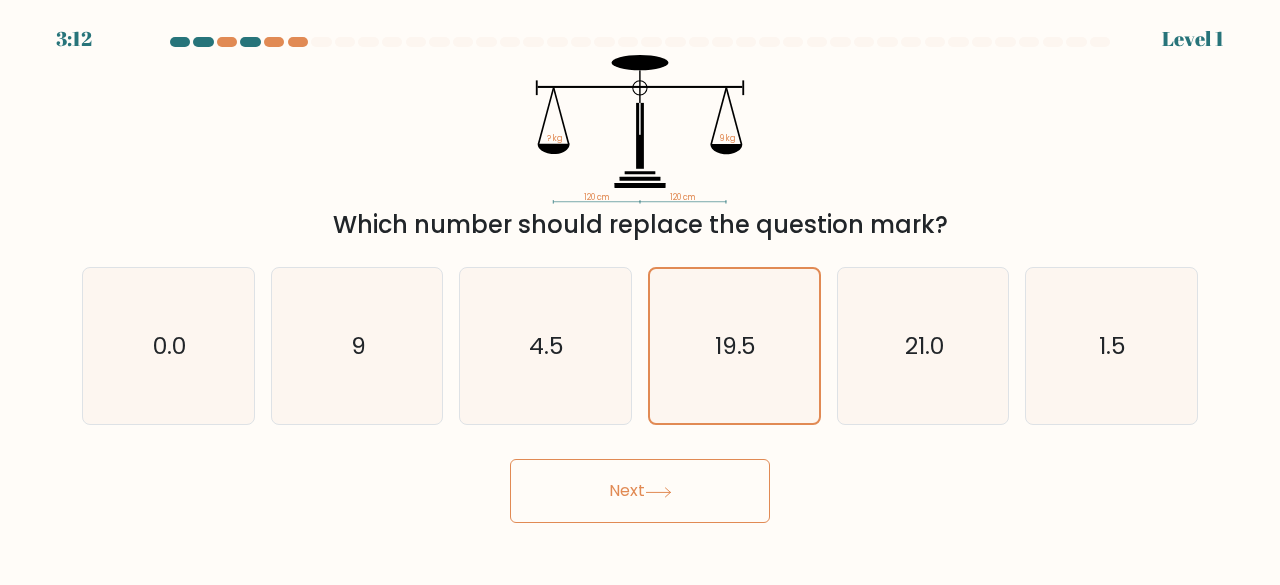 click on "Next" at bounding box center [640, 491] 